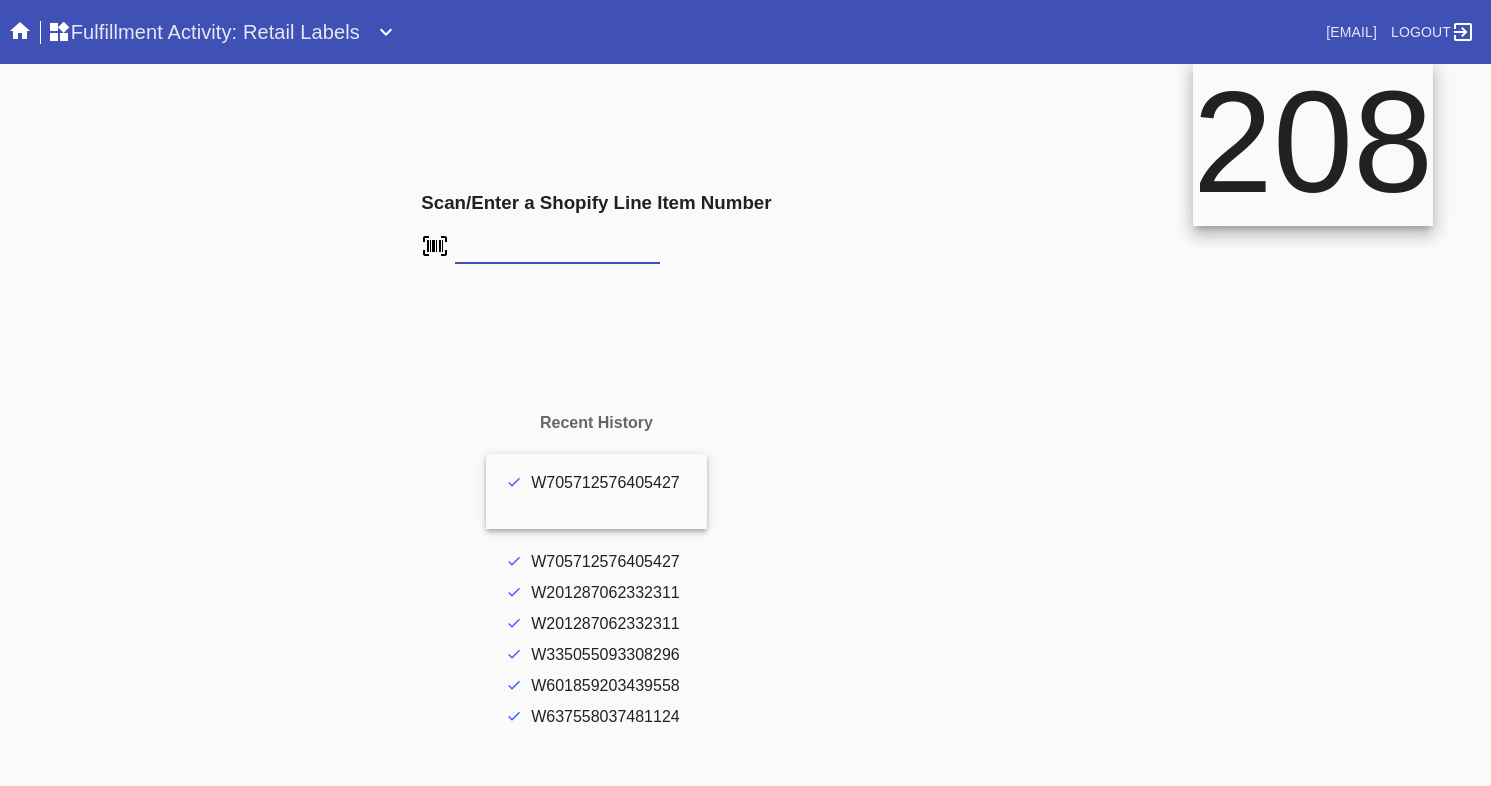 scroll, scrollTop: 0, scrollLeft: 0, axis: both 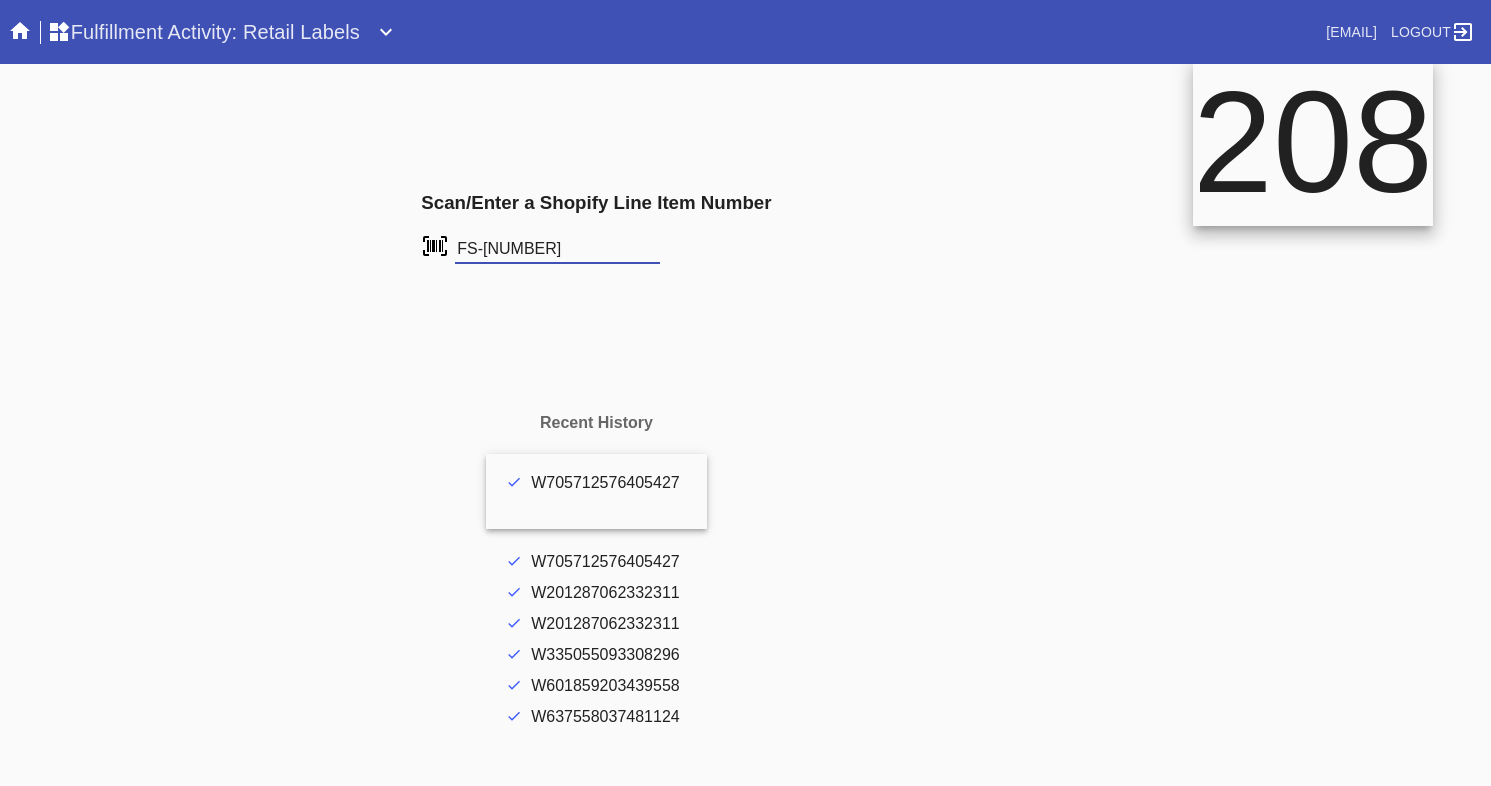 type on "FS-[NUMBER]" 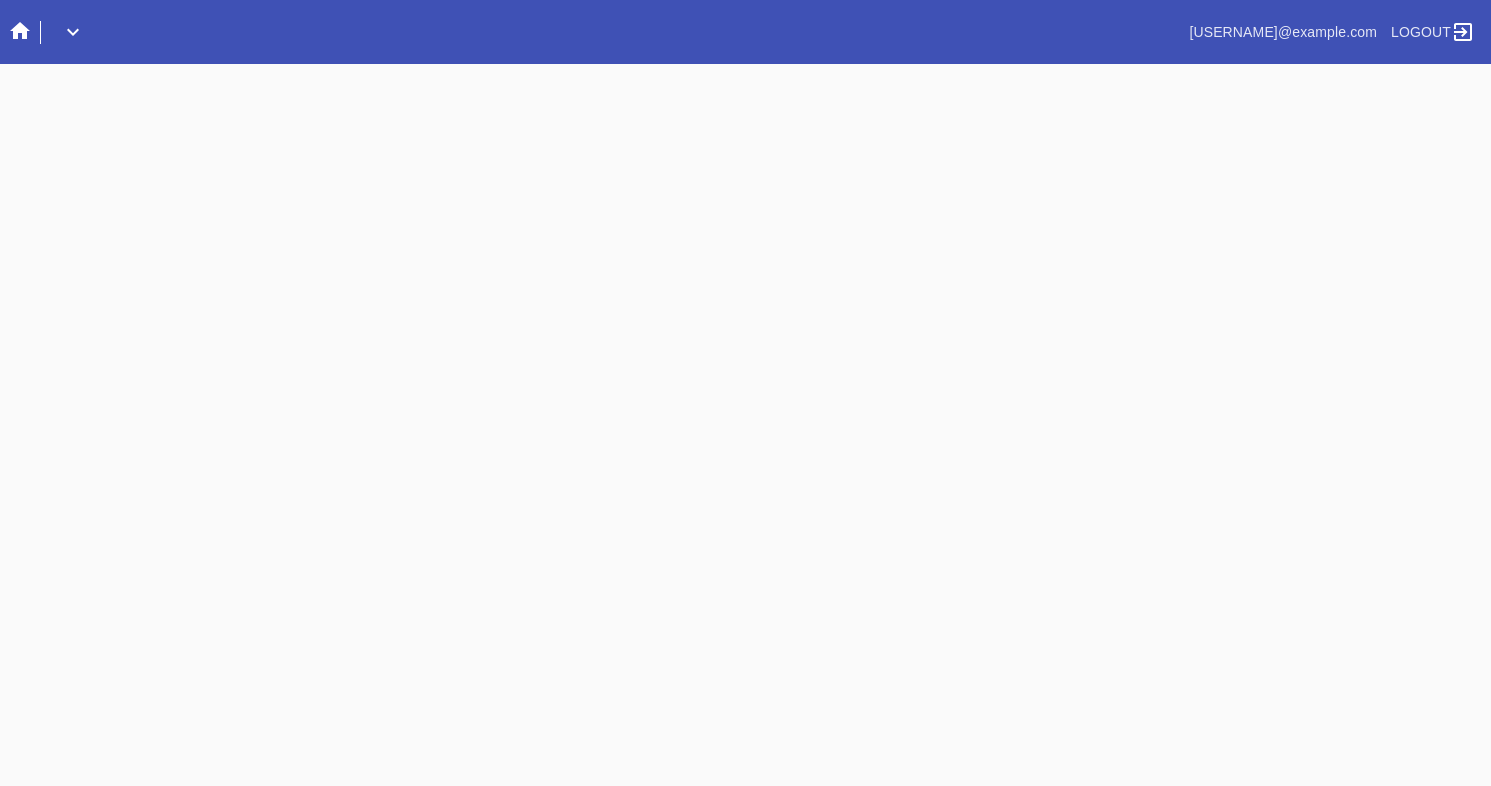 scroll, scrollTop: 0, scrollLeft: 0, axis: both 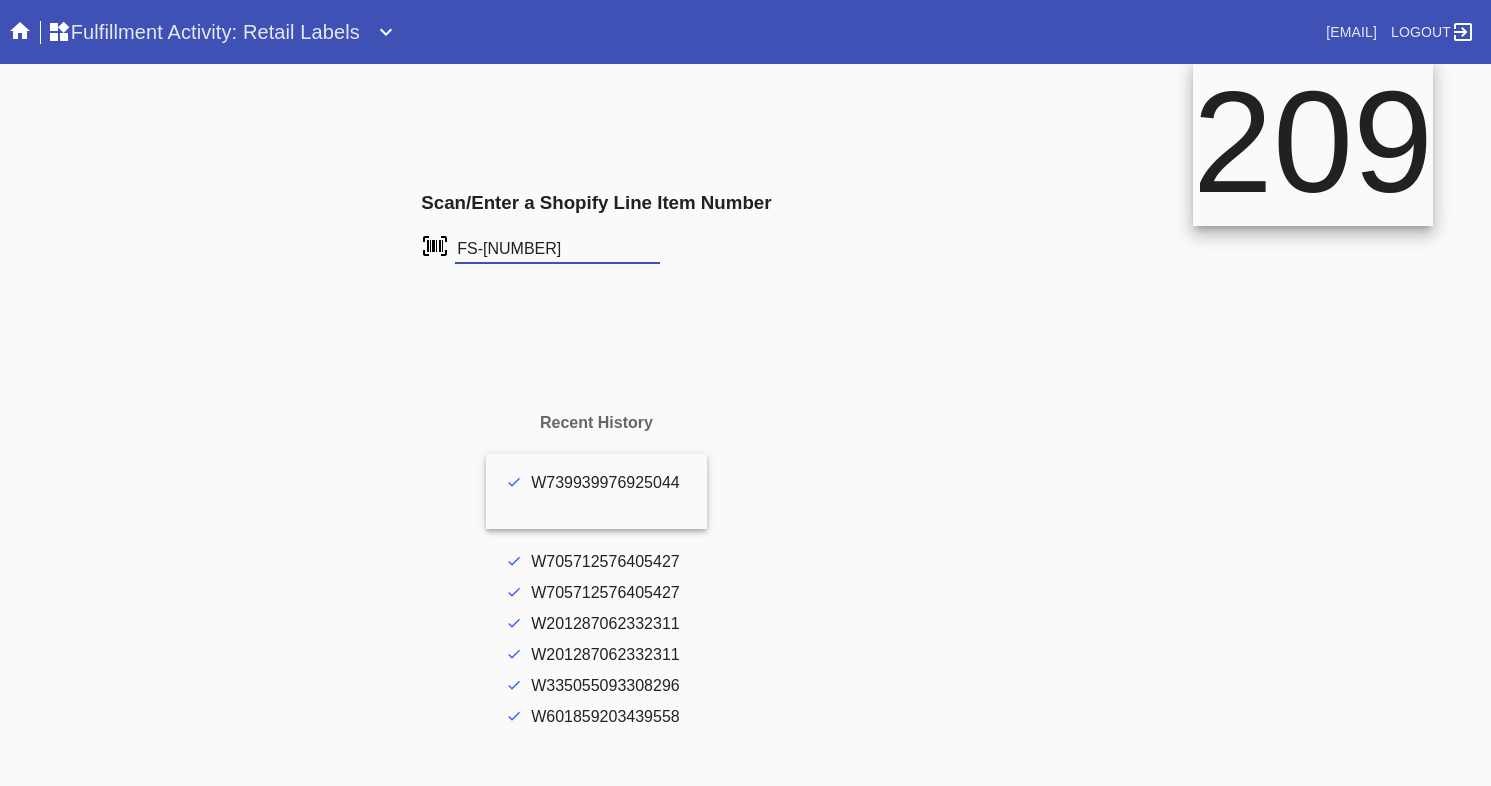 type on "FS-[NUMBER]" 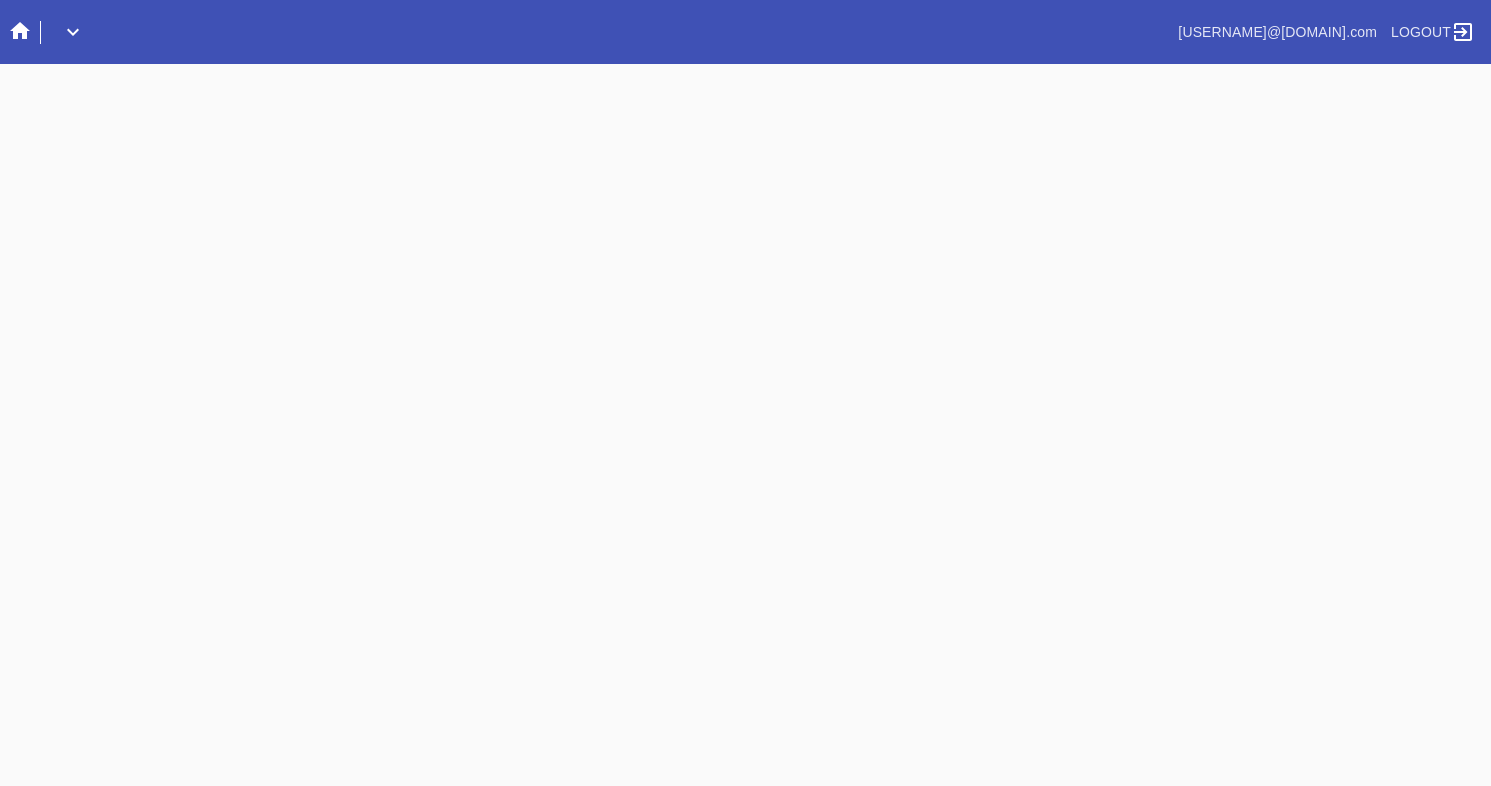 scroll, scrollTop: 0, scrollLeft: 0, axis: both 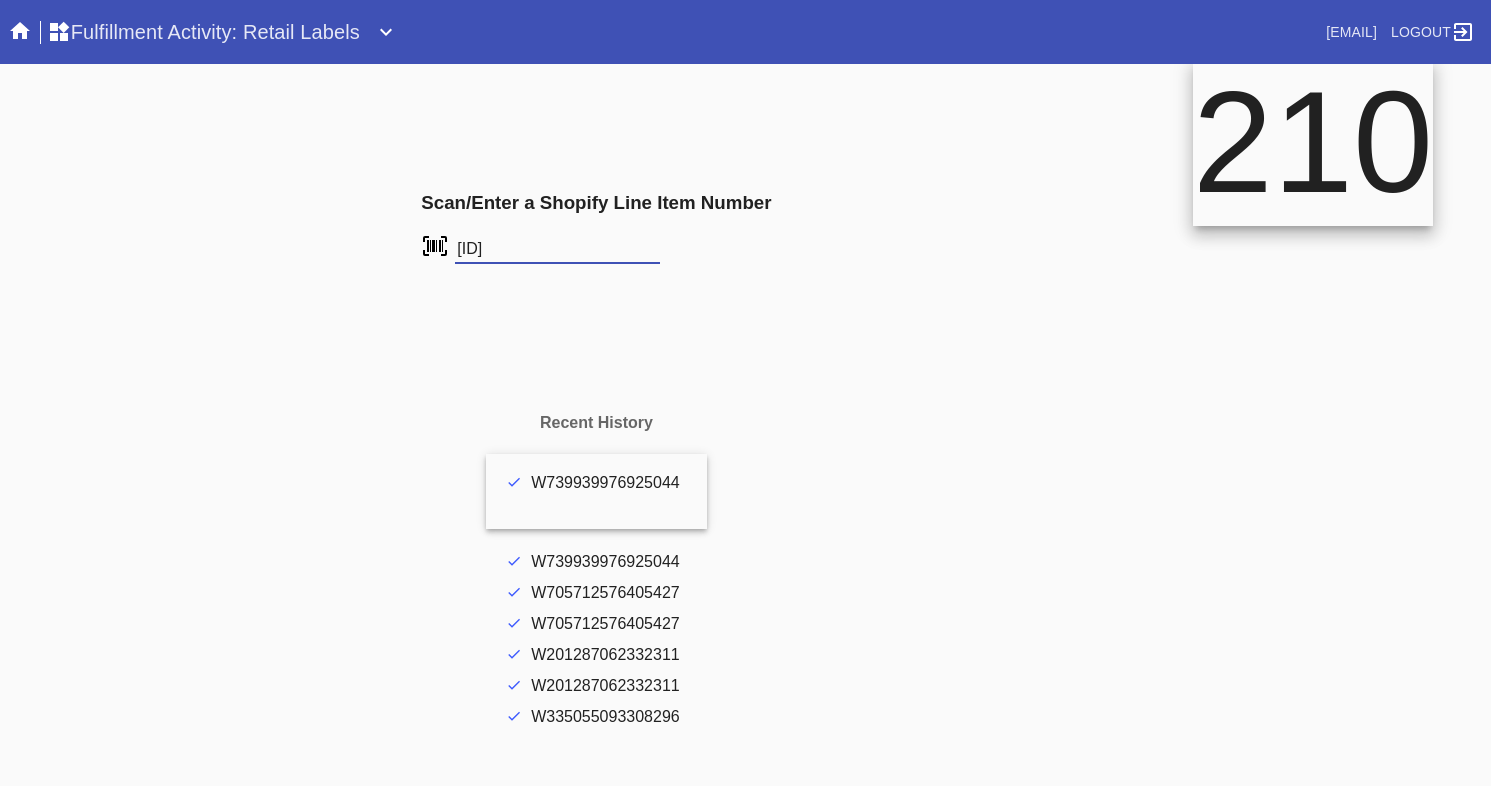type on "FS-619981978" 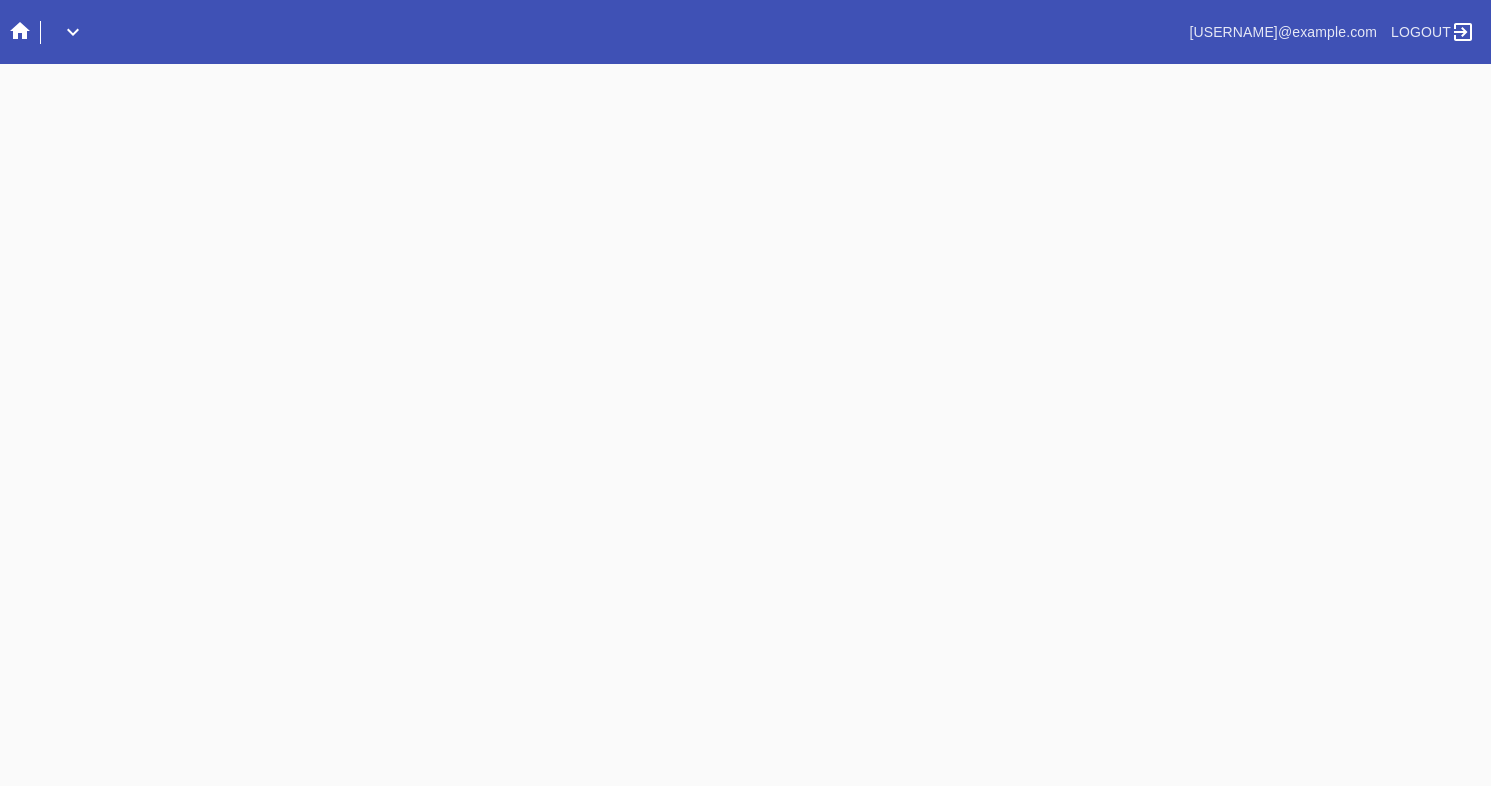 scroll, scrollTop: 0, scrollLeft: 0, axis: both 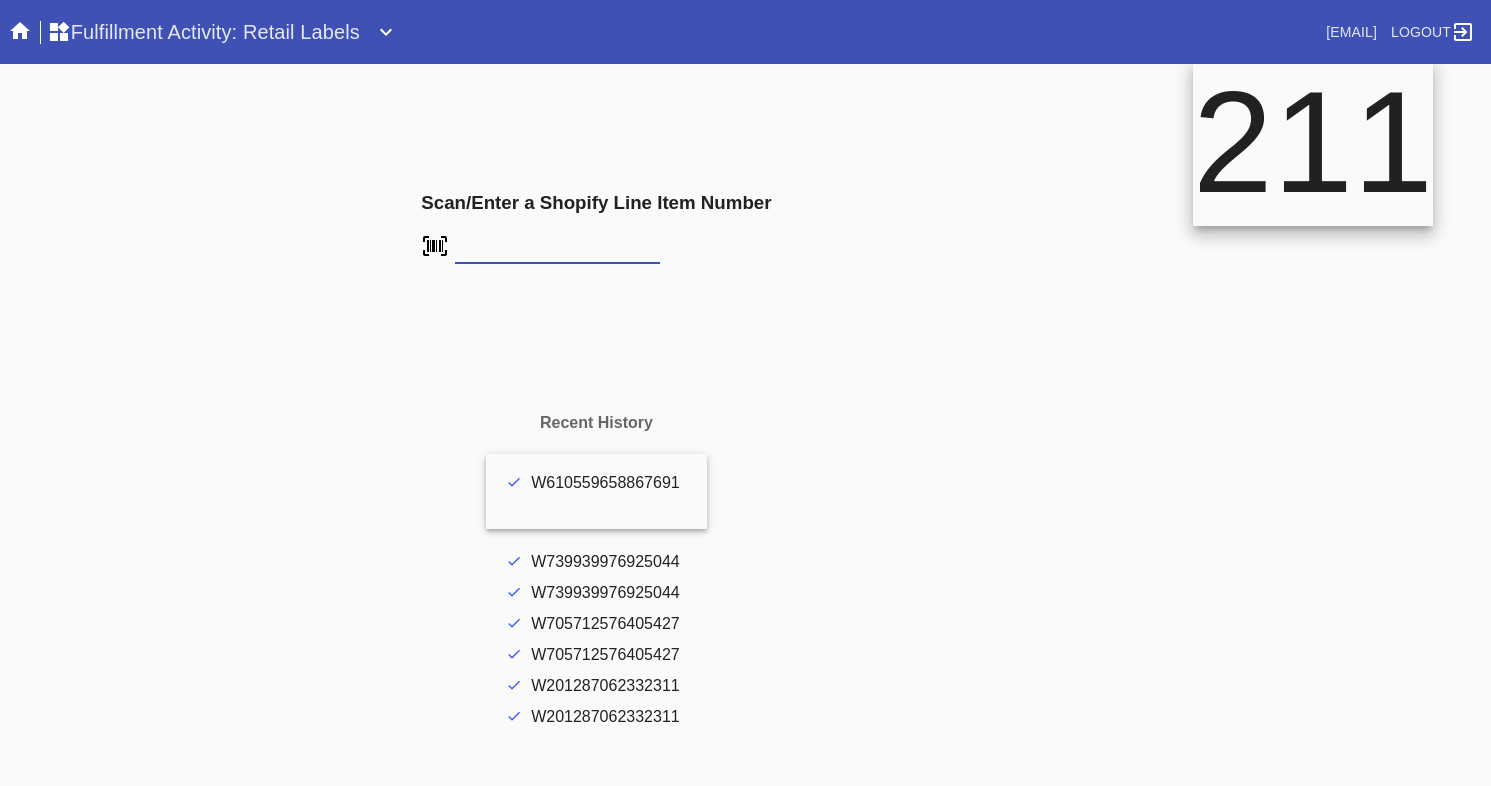 type on "FS-619981978" 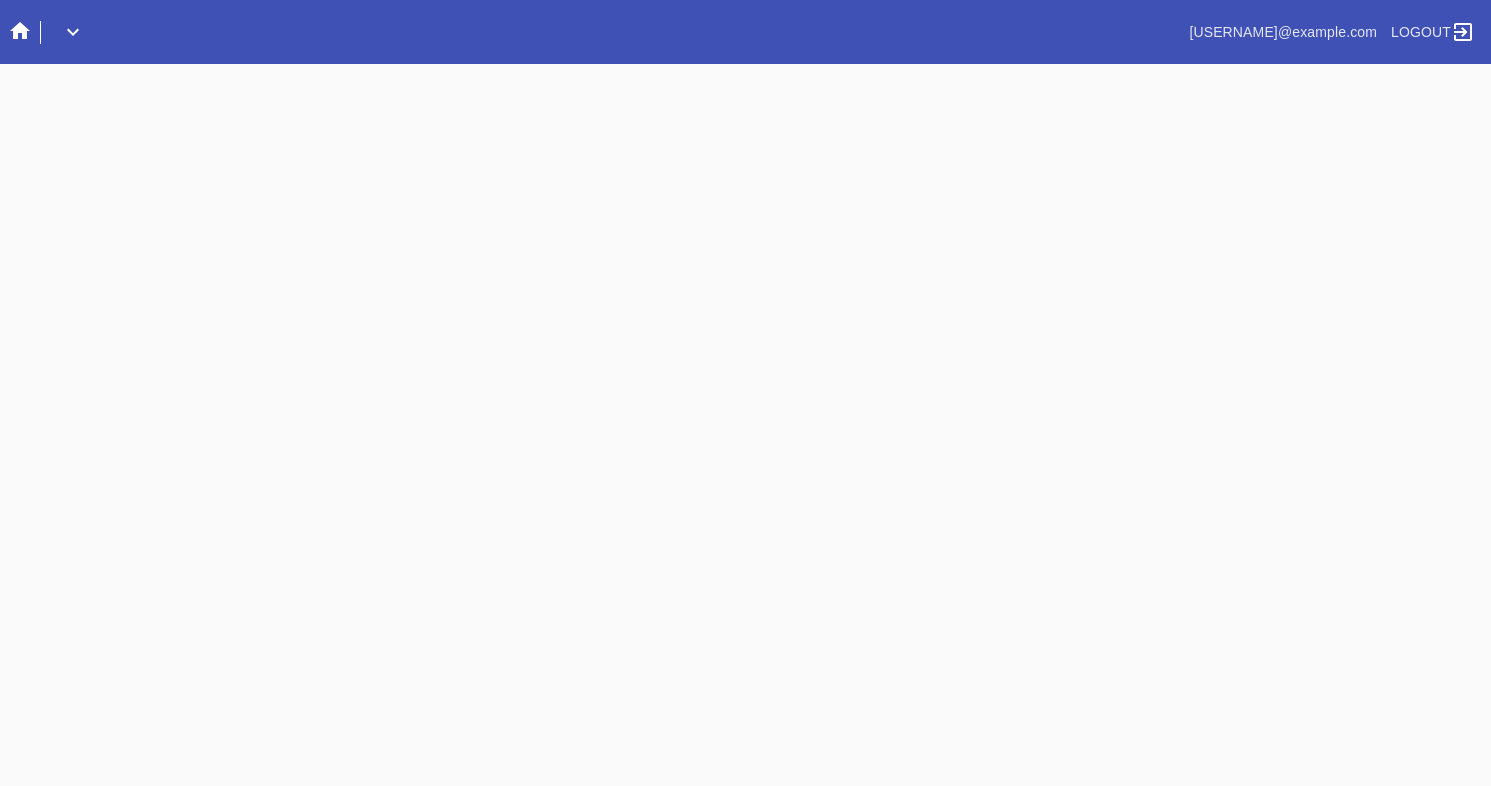 scroll, scrollTop: 0, scrollLeft: 0, axis: both 